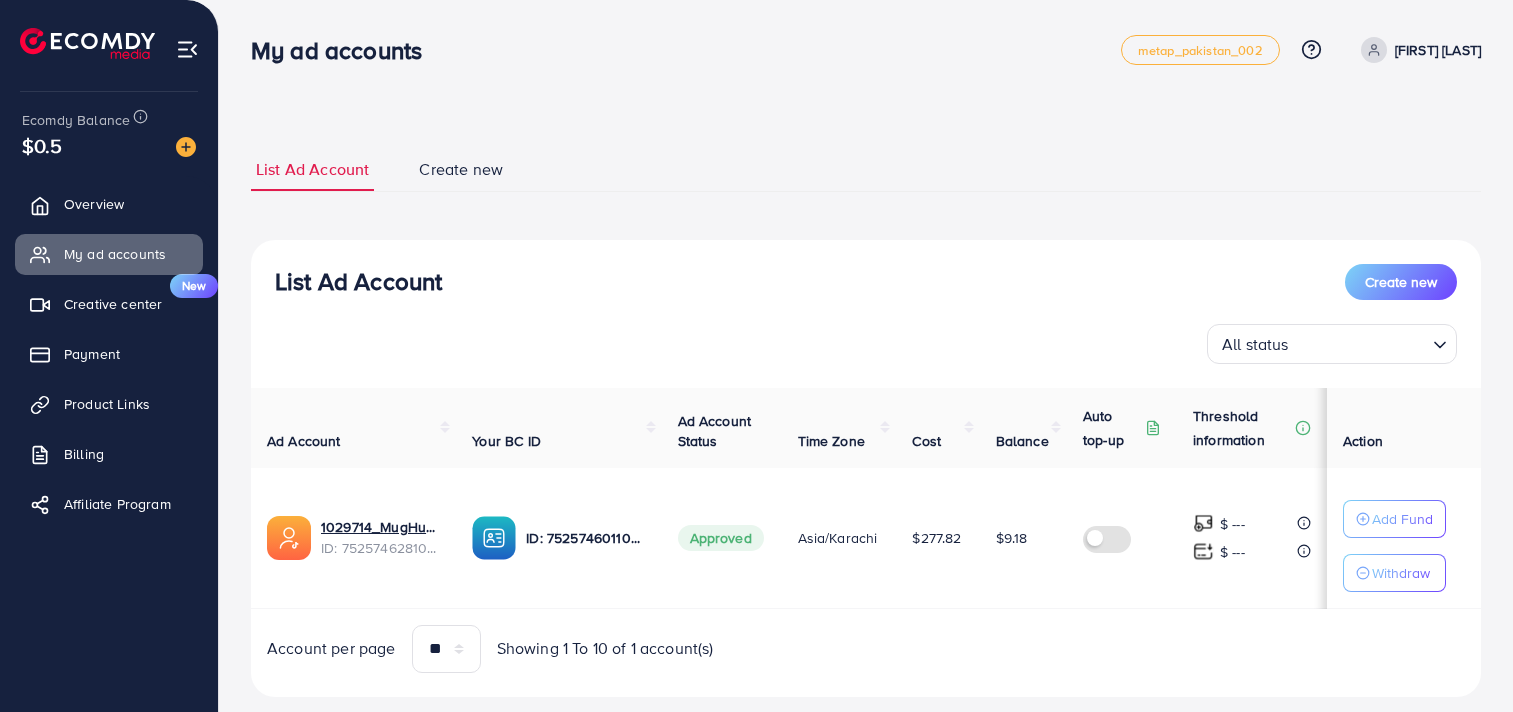 scroll, scrollTop: 0, scrollLeft: 0, axis: both 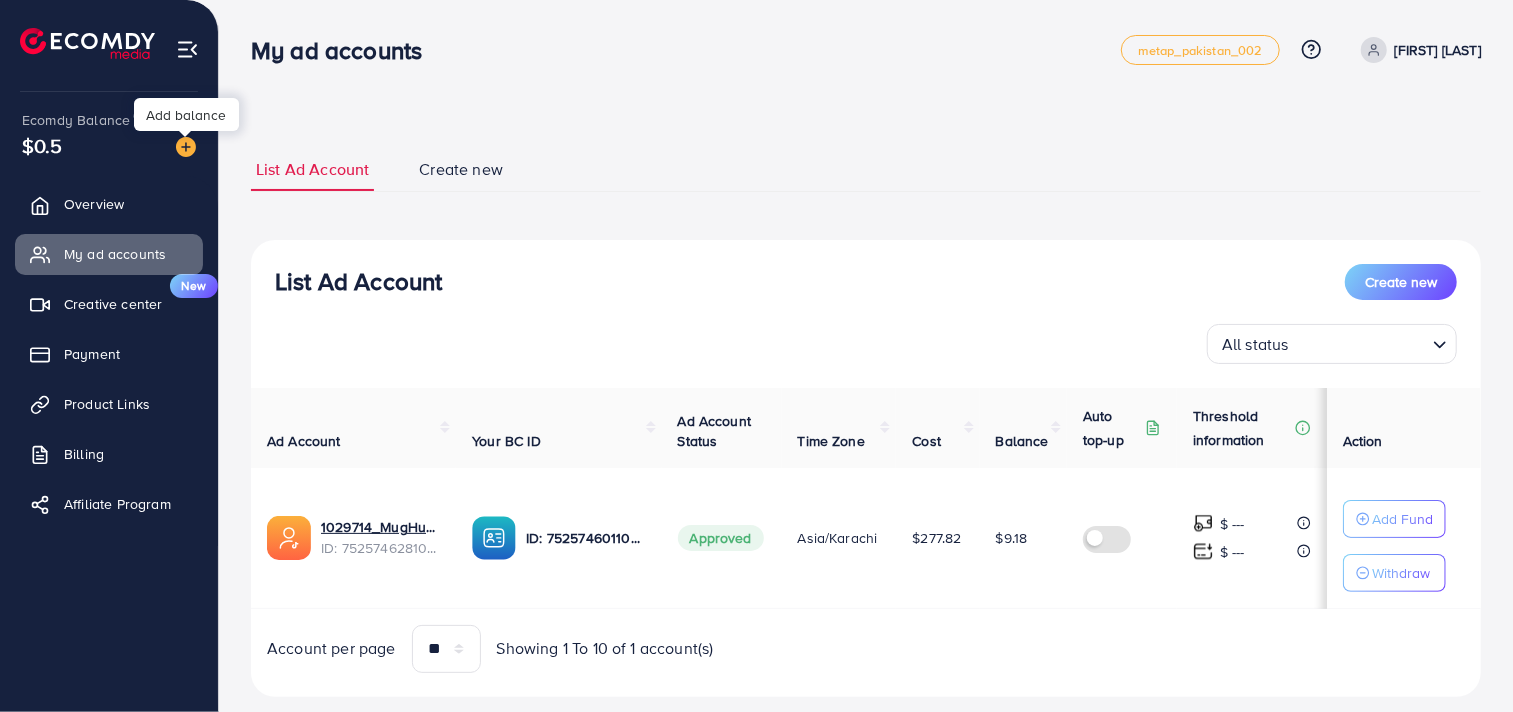click at bounding box center [186, 147] 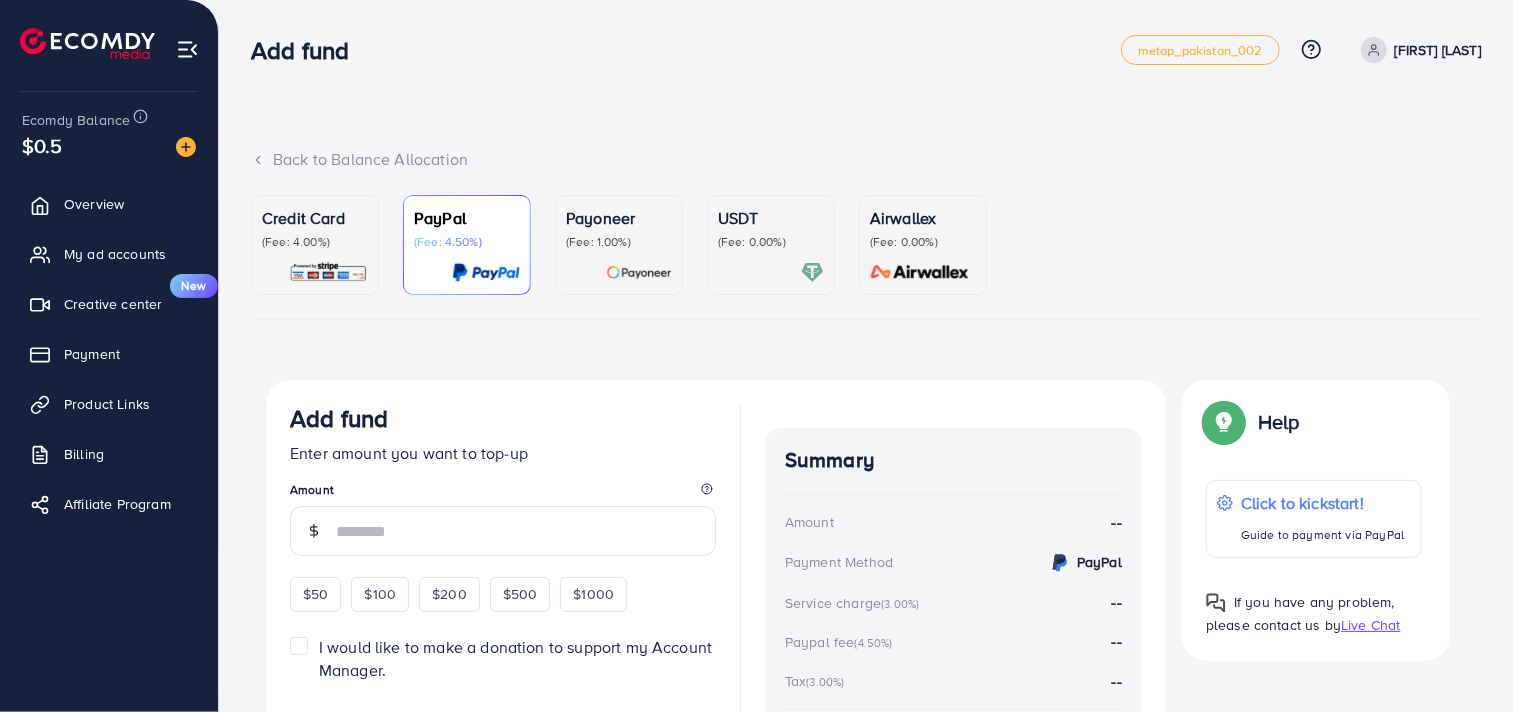 click on "(Fee: 4.00%)" at bounding box center [315, 242] 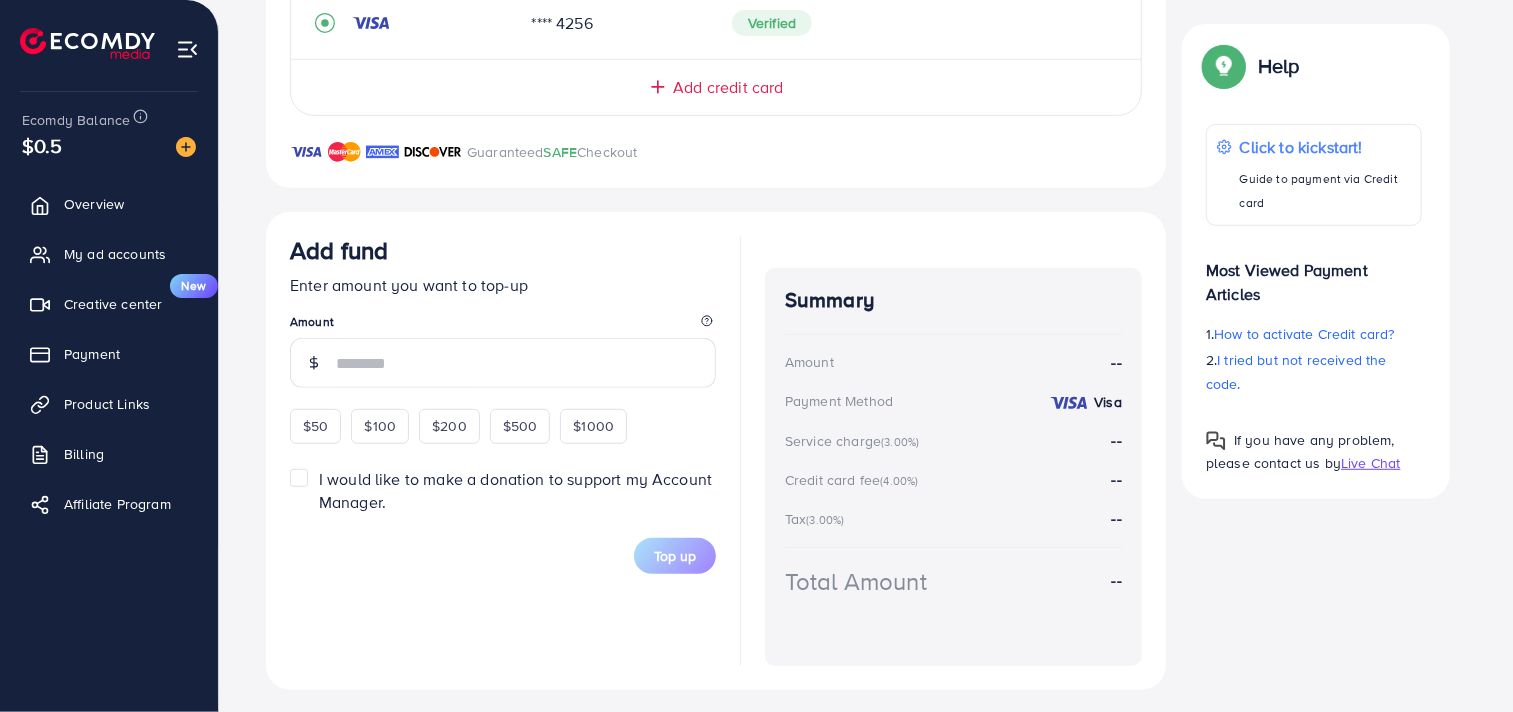 scroll, scrollTop: 532, scrollLeft: 0, axis: vertical 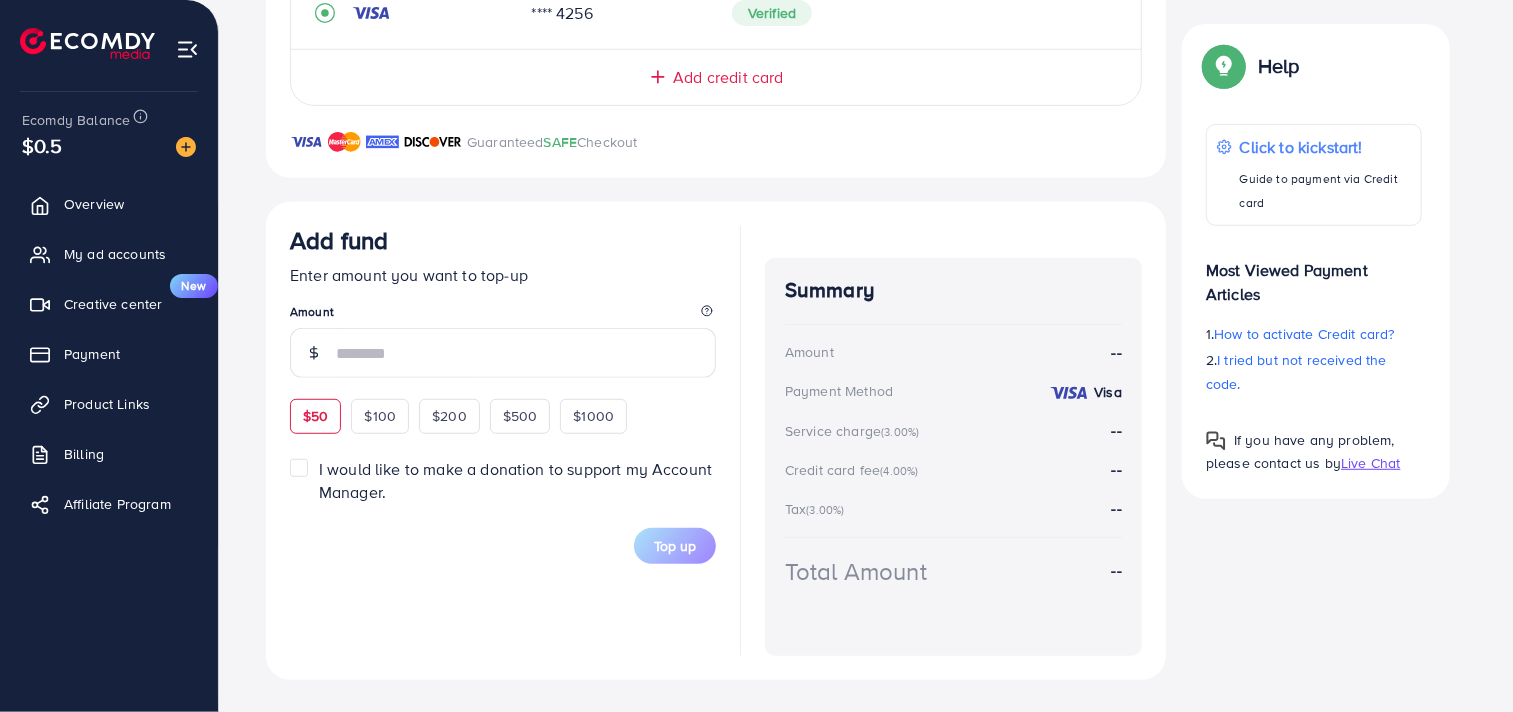 click on "$50" at bounding box center (315, 416) 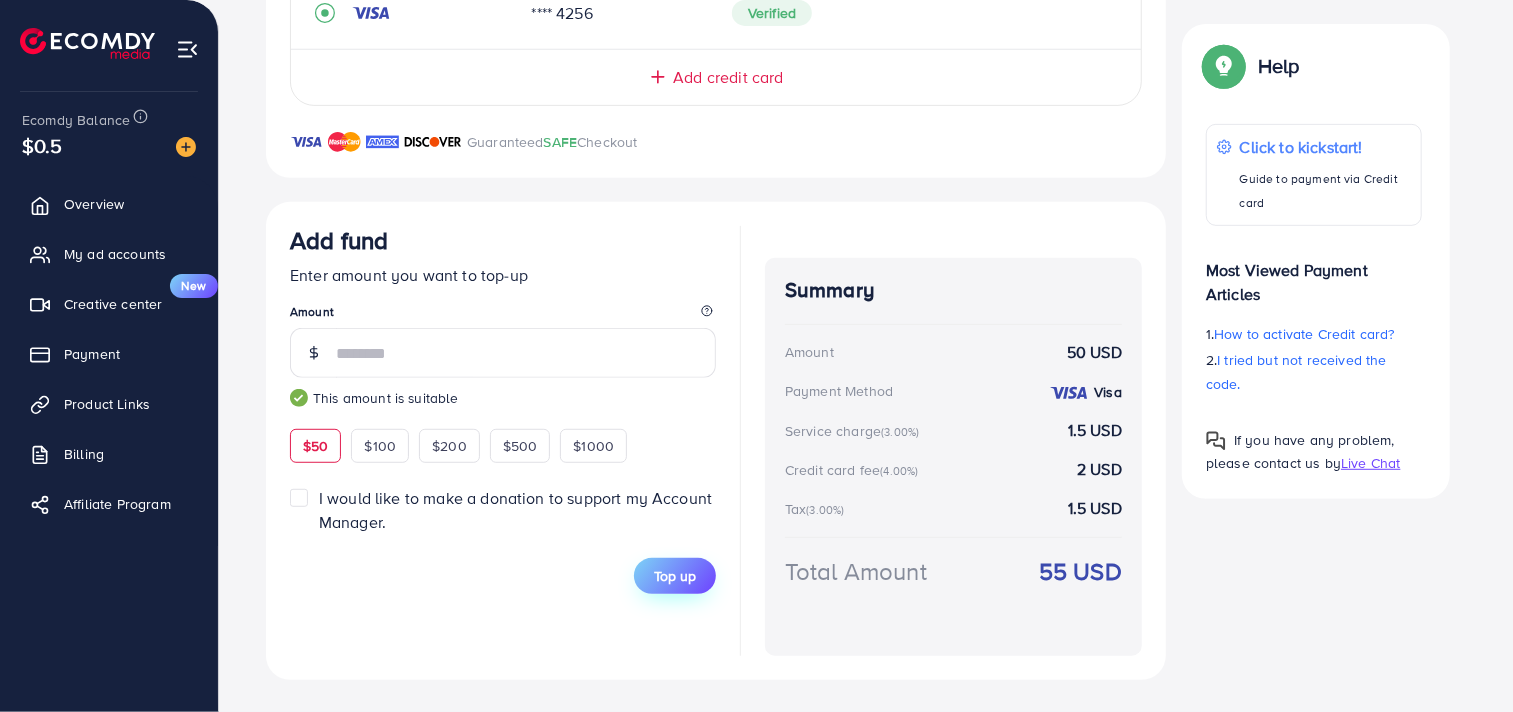 click on "Top up" at bounding box center (675, 576) 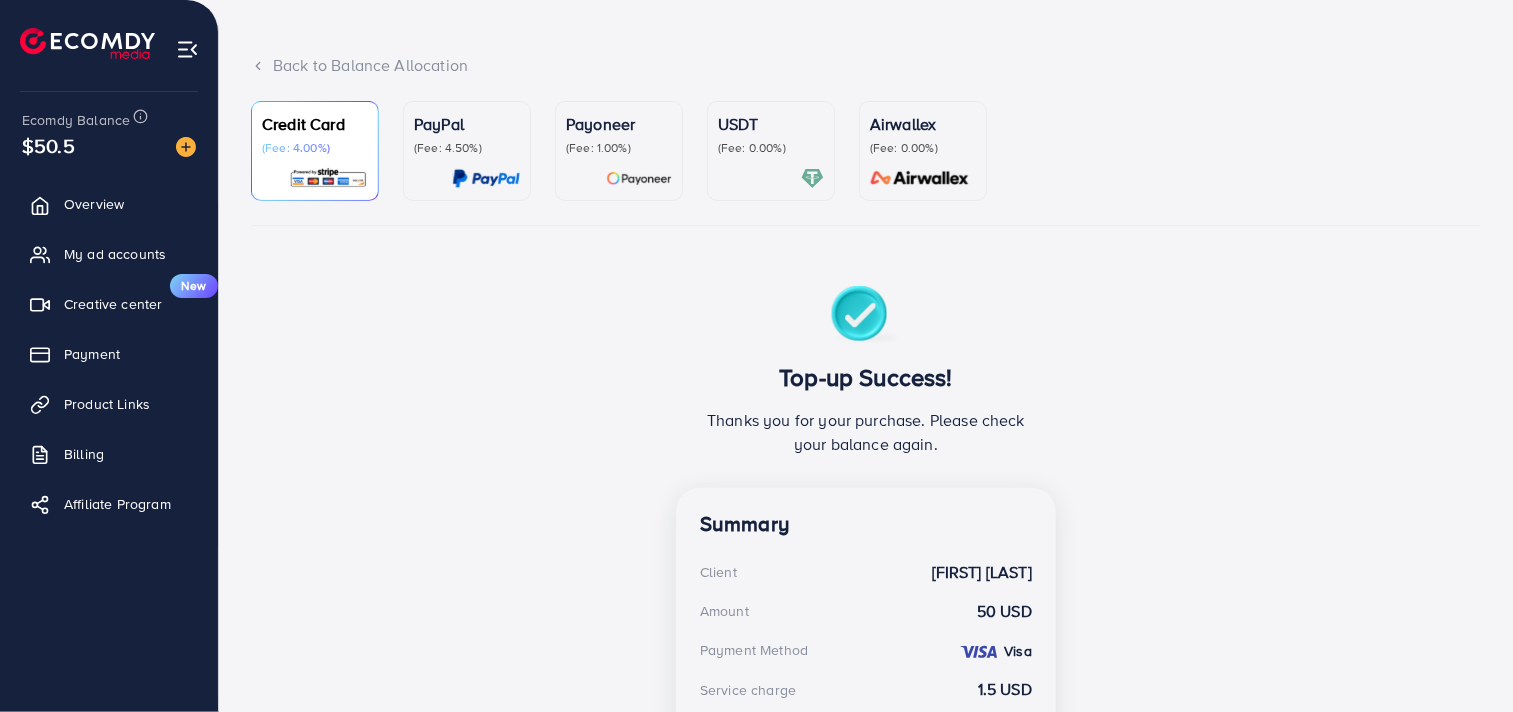 scroll, scrollTop: 33, scrollLeft: 0, axis: vertical 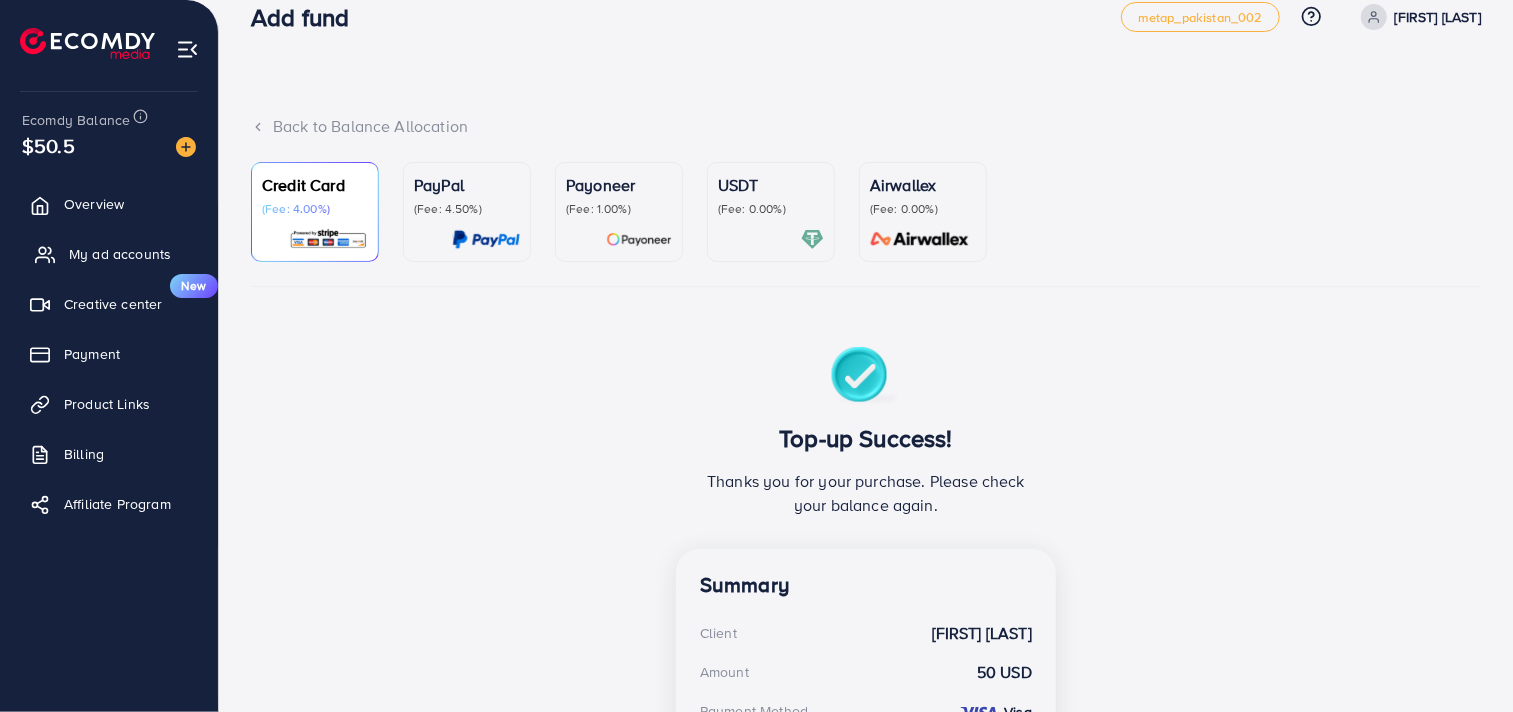 click on "My ad accounts" at bounding box center (120, 254) 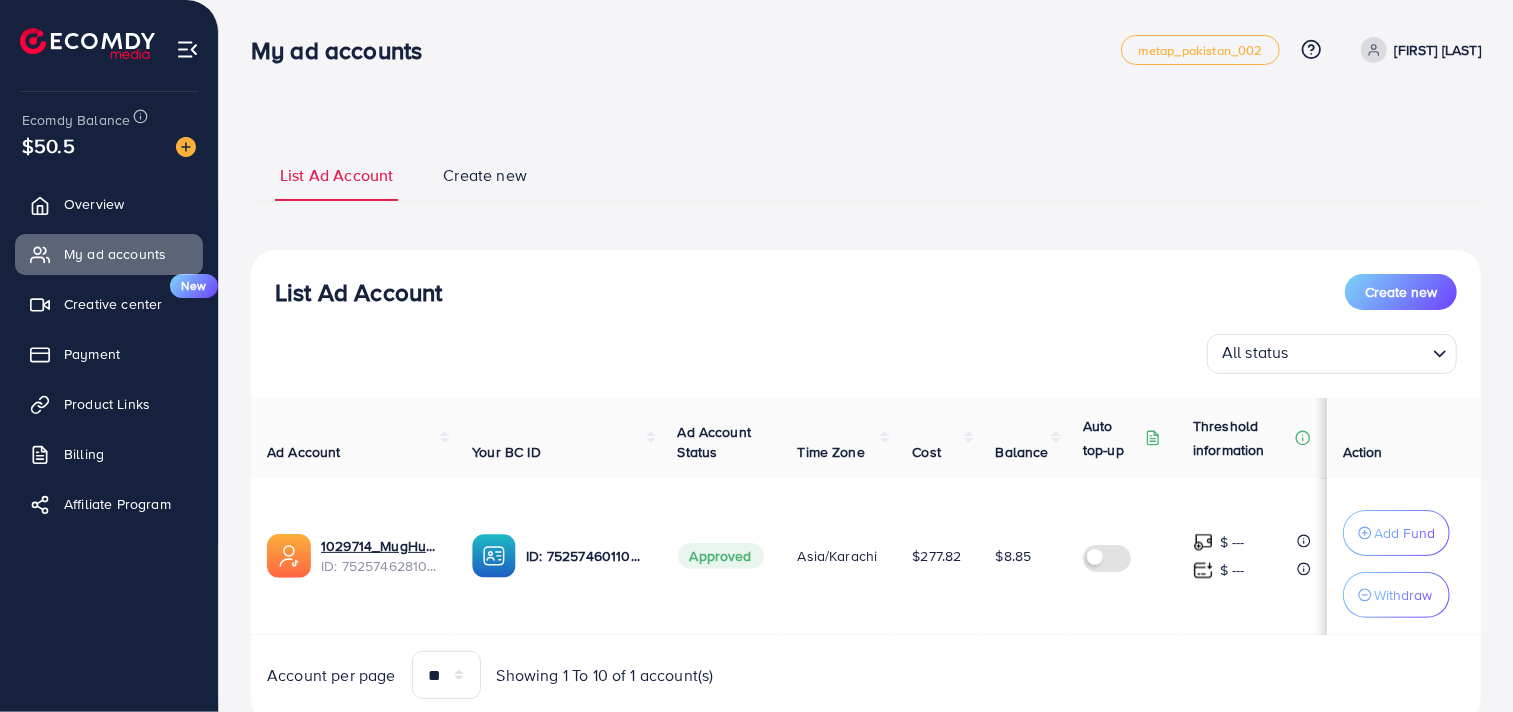 scroll, scrollTop: 67, scrollLeft: 0, axis: vertical 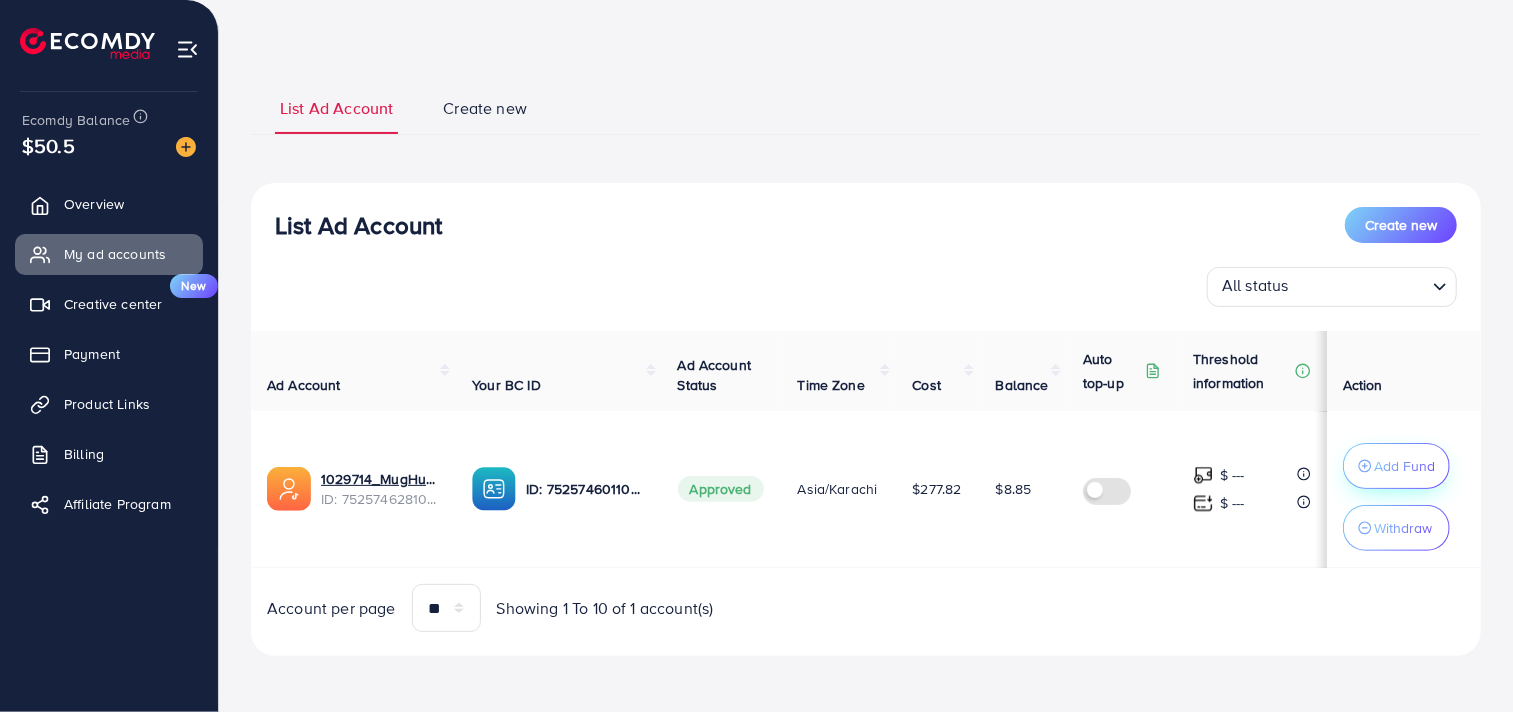 click on "Add Fund" at bounding box center [1404, 466] 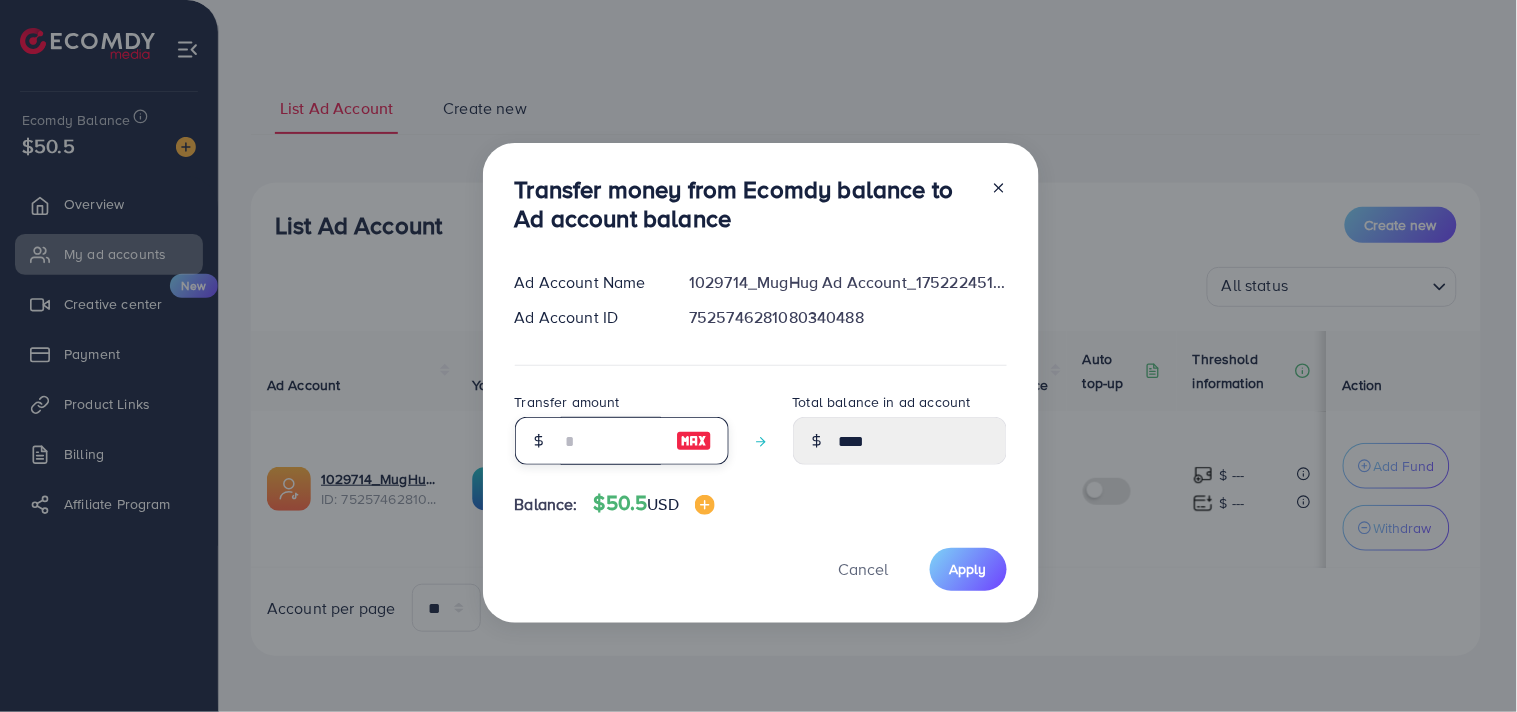 click at bounding box center [611, 441] 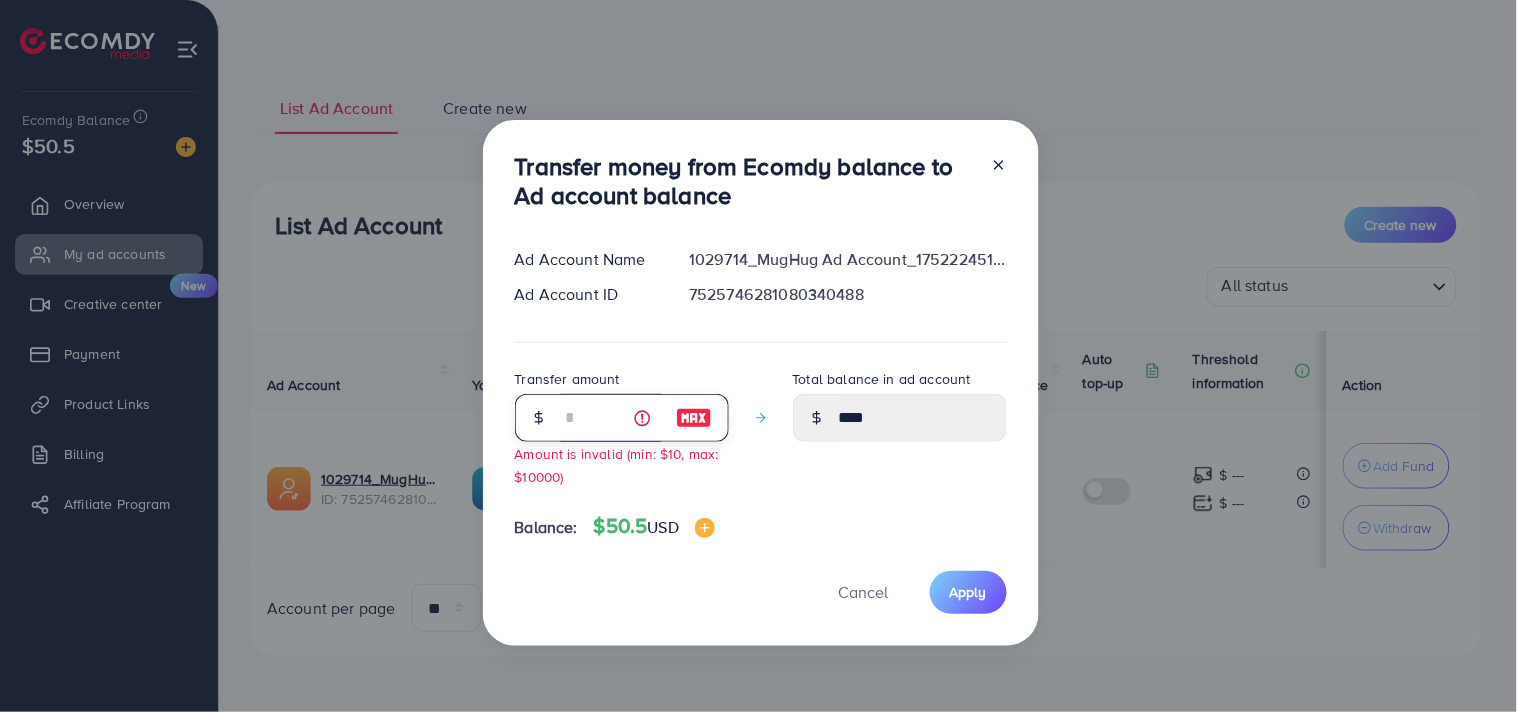 type on "*****" 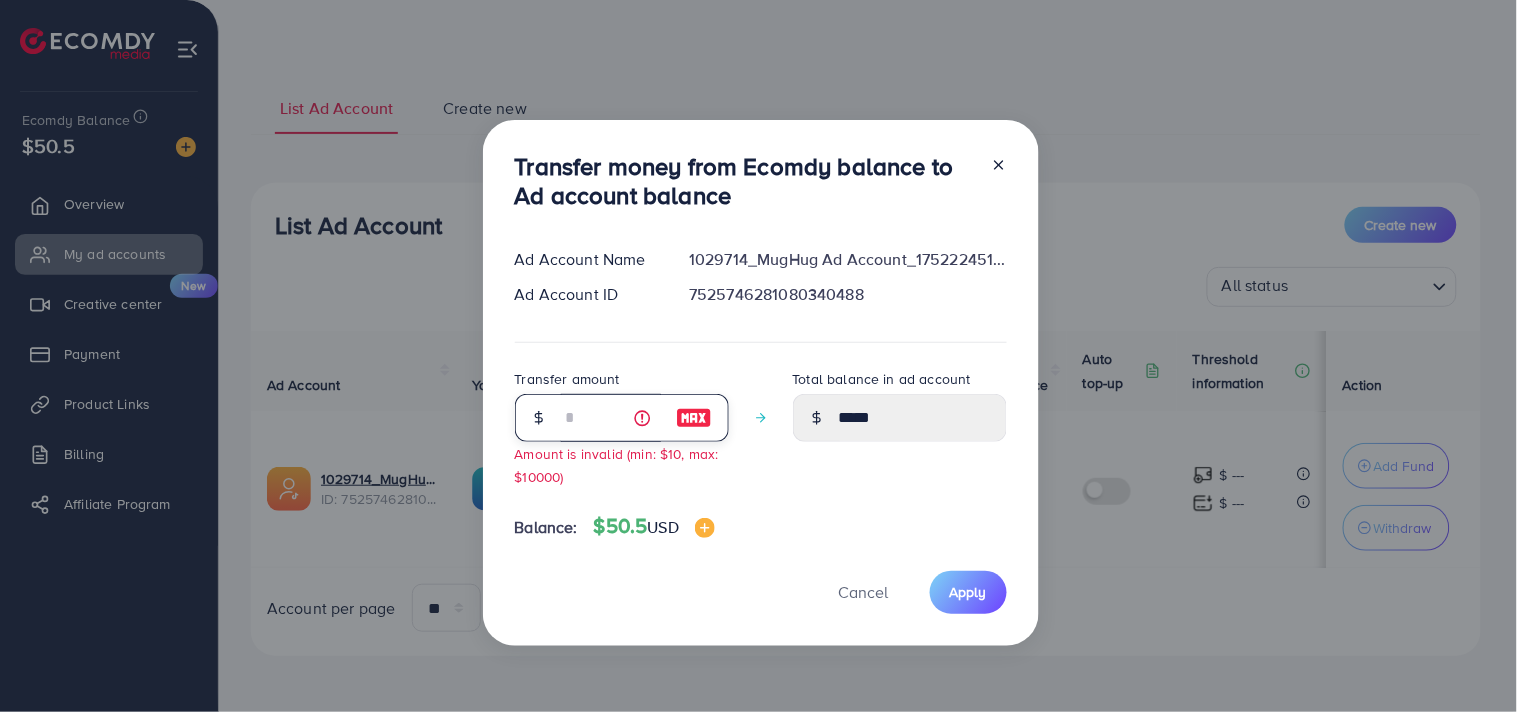 type on "**" 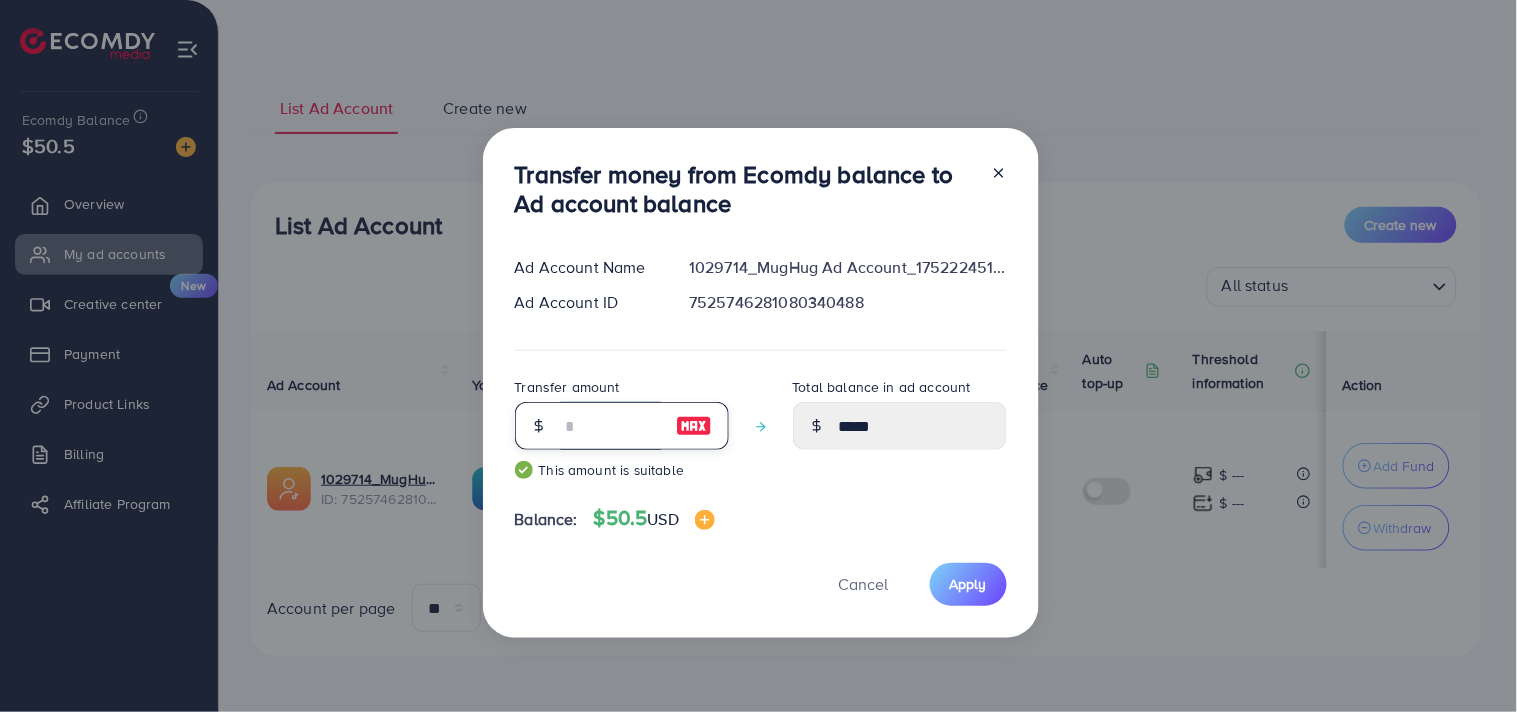 type on "*****" 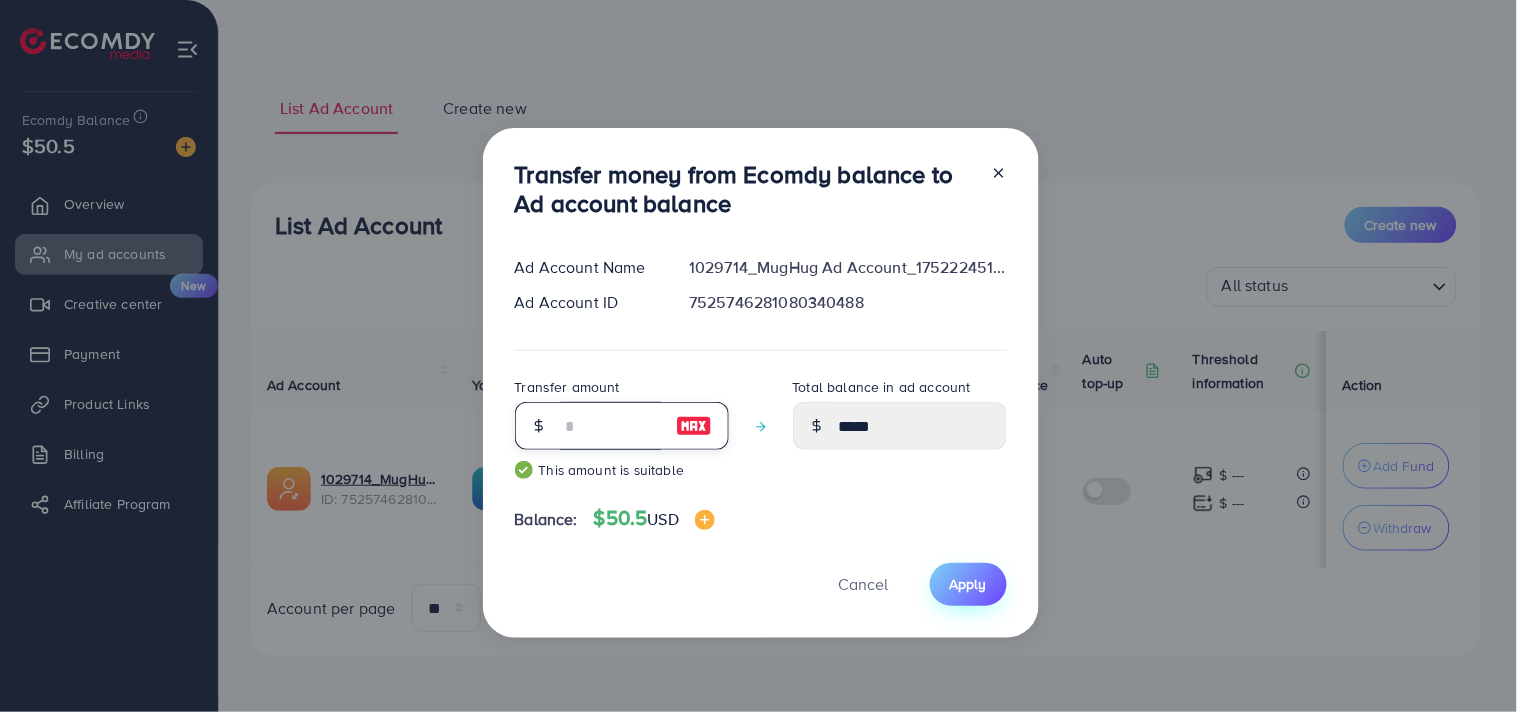 type on "**" 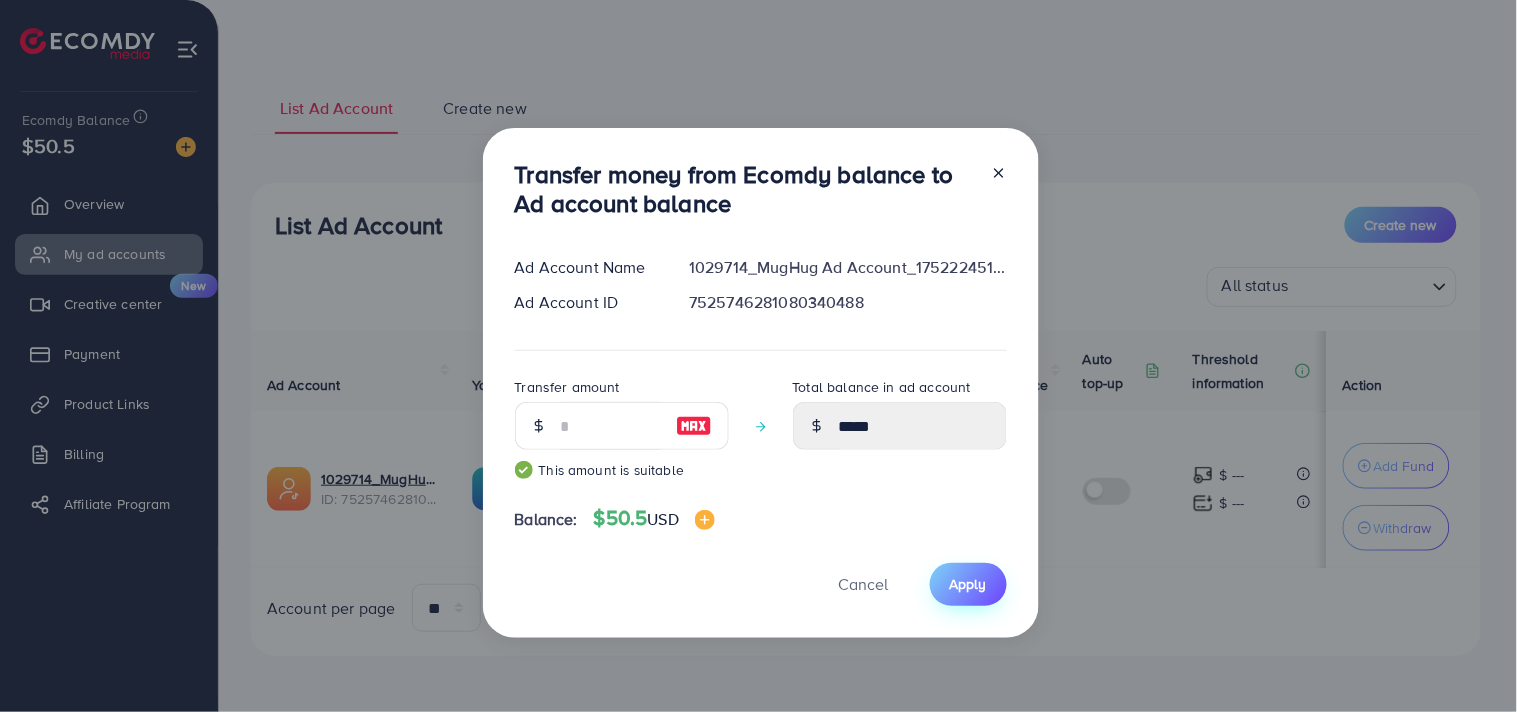 click on "Apply" at bounding box center [968, 584] 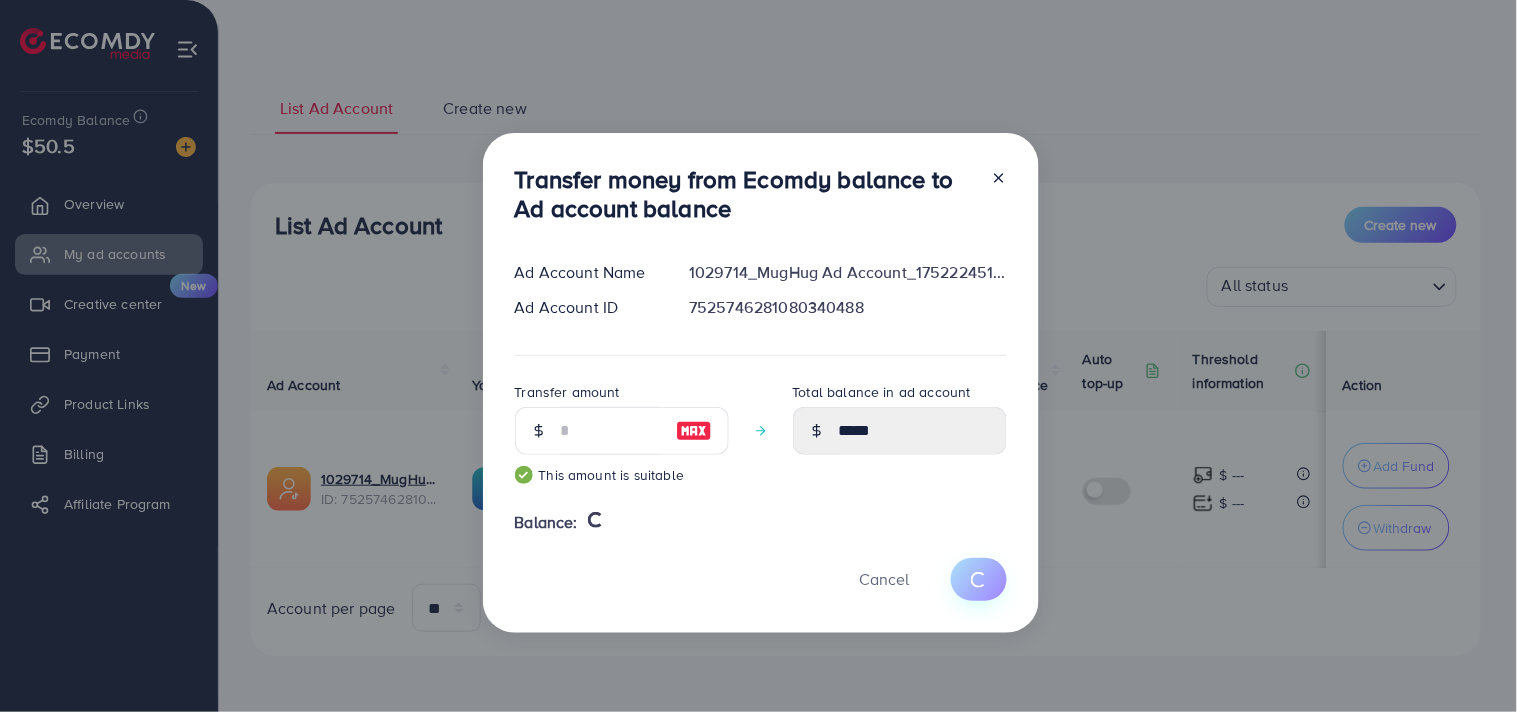 type 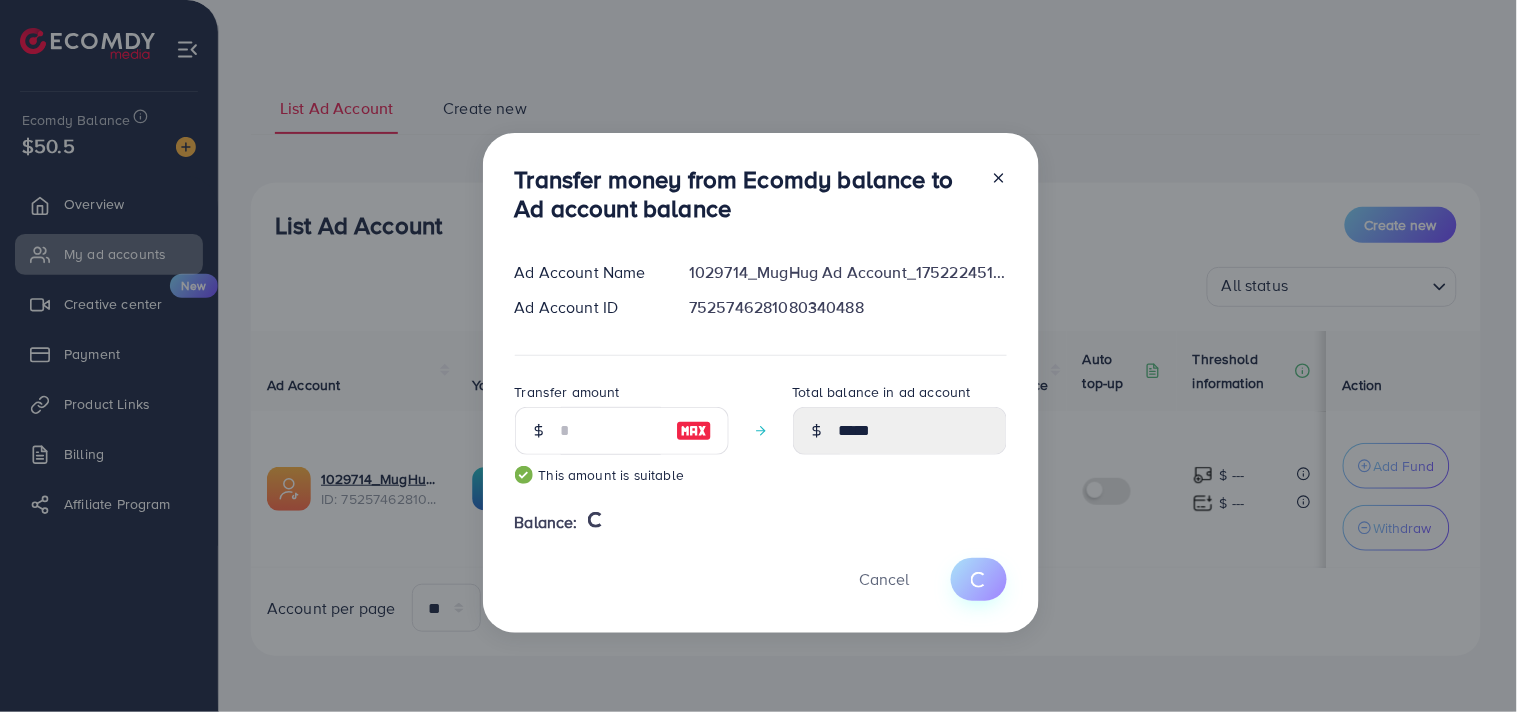 type on "****" 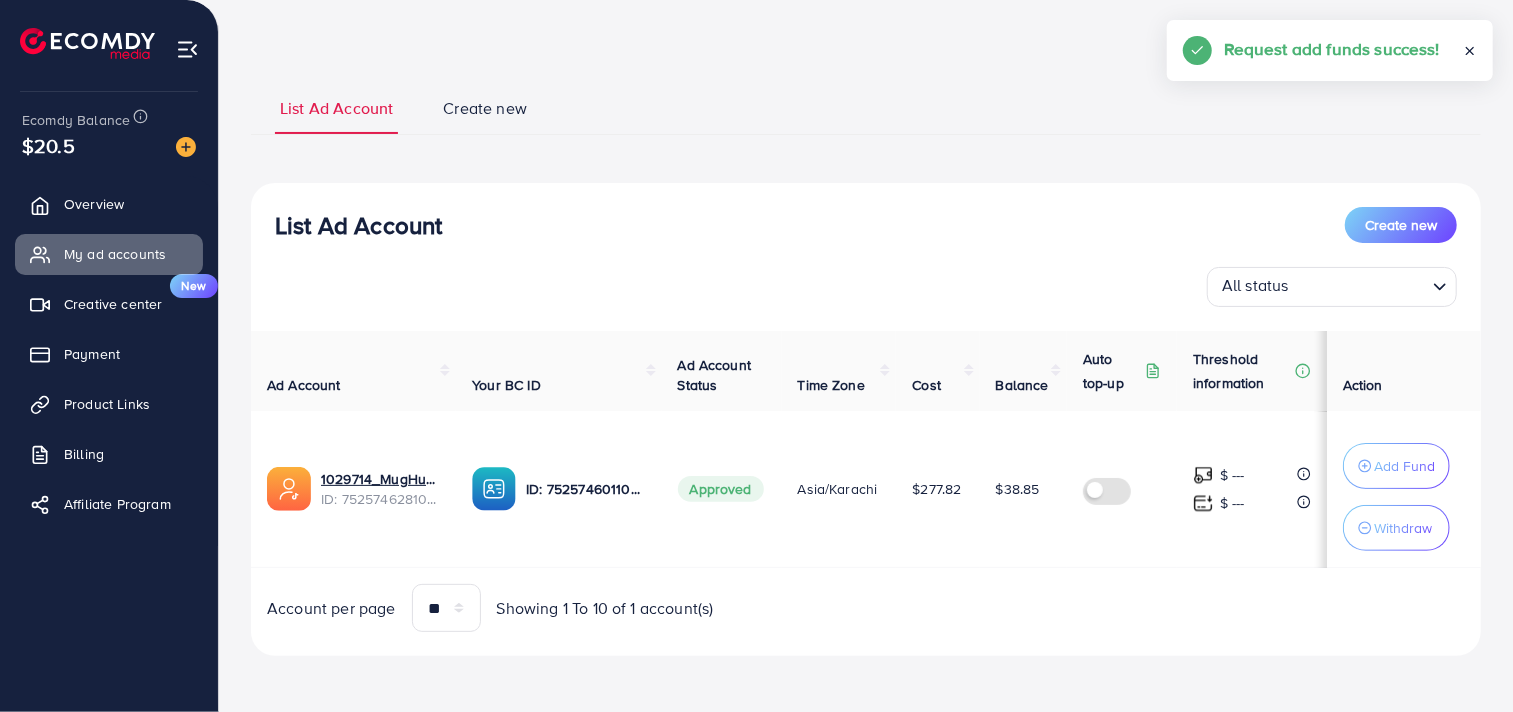 click on "Ad Account Your BC ID Ad Account Status Time Zone Cost Balance Auto top-up Threshold information Action            1029714_MugHug Ad Account_1752224518907  ID: 7525746281080340488 ID: 7525746011067875335  Approved   Asia/Karachi   $277.82   $38.85   $ ---   $ ---   Add Fund   Withdraw           Account per page  ** ** ** ***  Showing 1 To 10 of 1 account(s)" at bounding box center (866, 481) 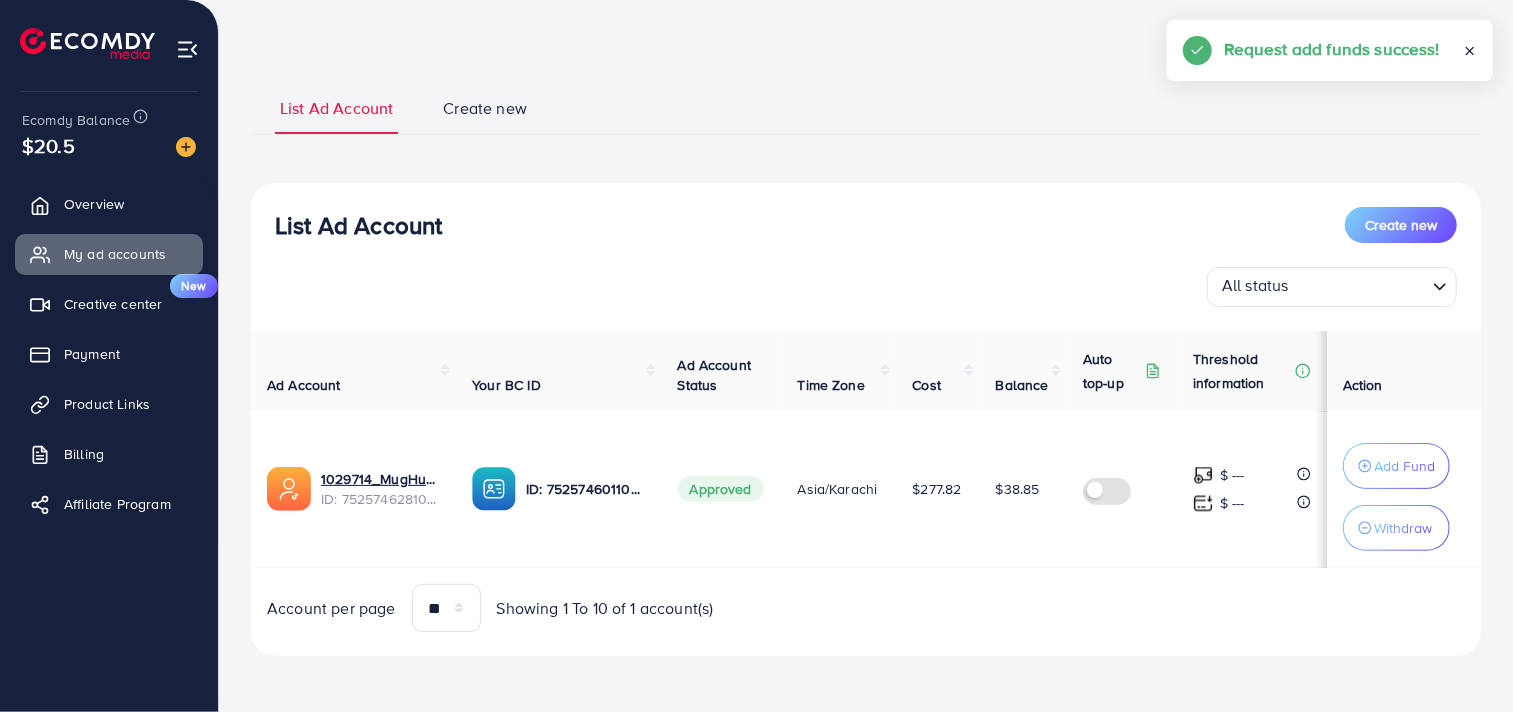 click 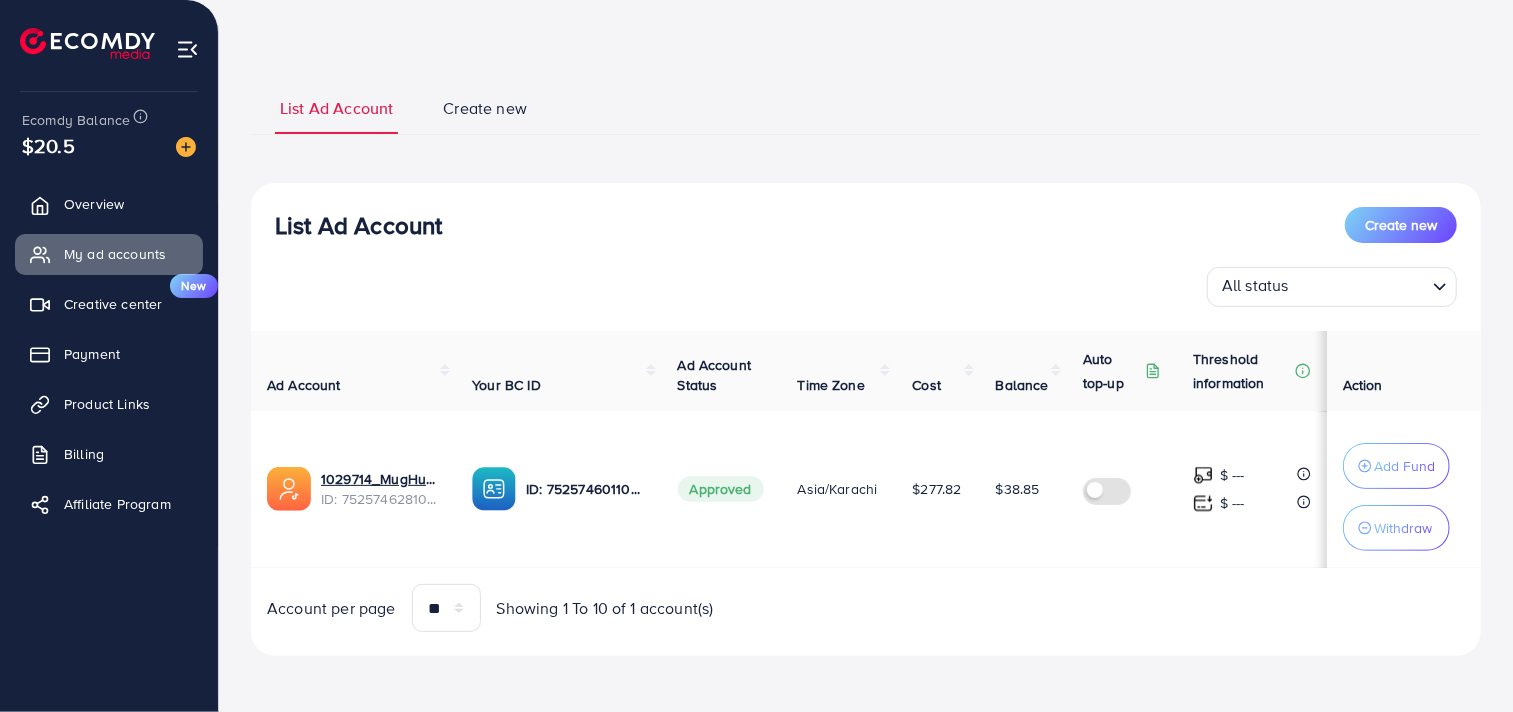 click on "Asia/Karachi" at bounding box center (839, 489) 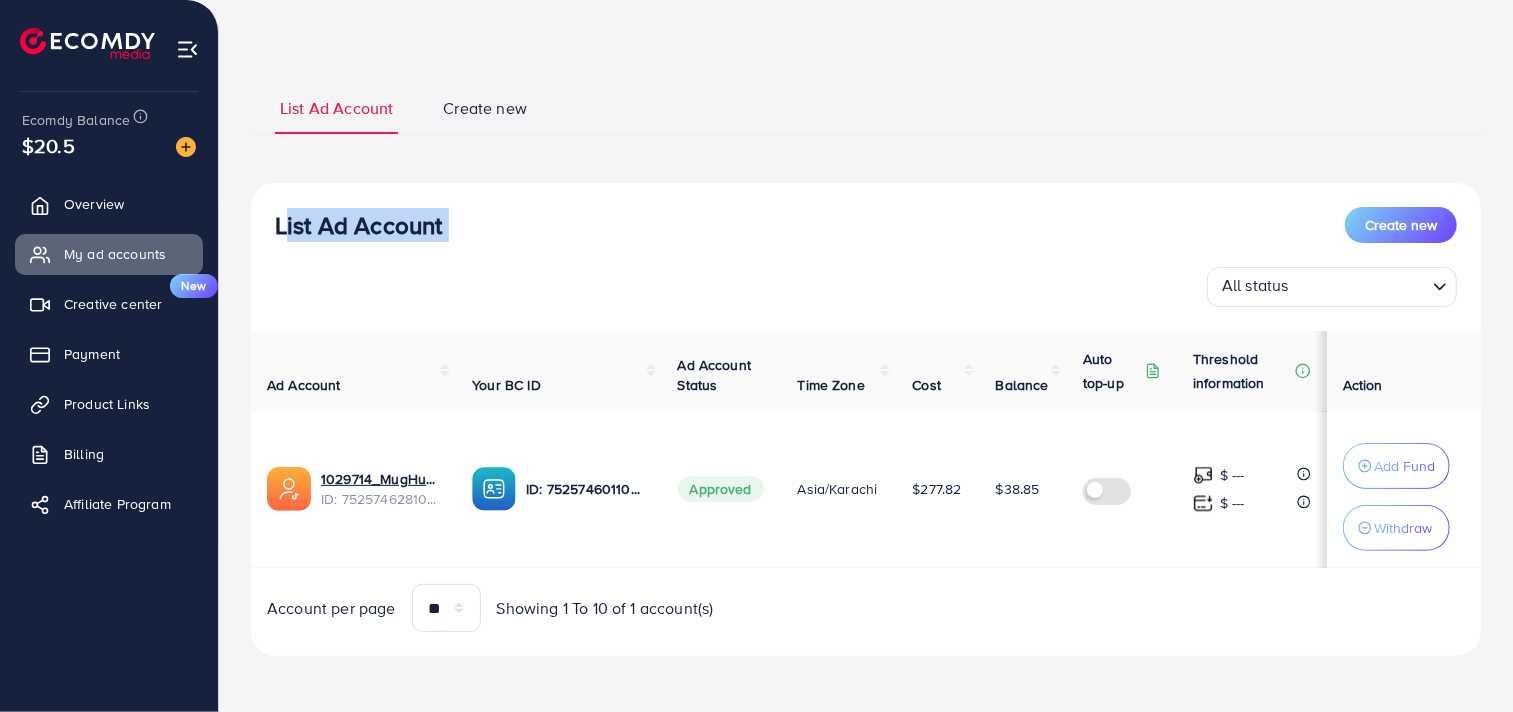 click on "List Ad Account" at bounding box center [358, 225] 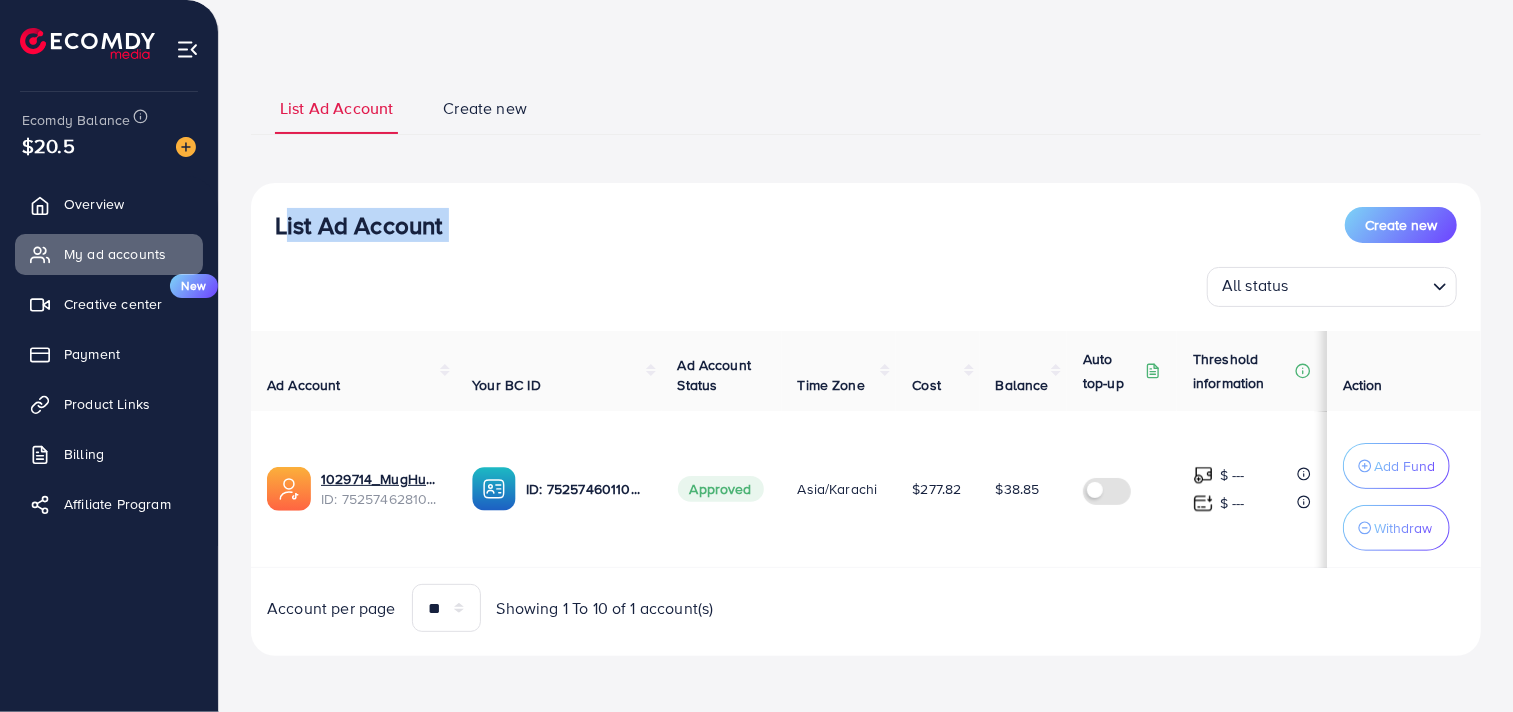 drag, startPoint x: 485, startPoint y: 224, endPoint x: 361, endPoint y: 221, distance: 124.036285 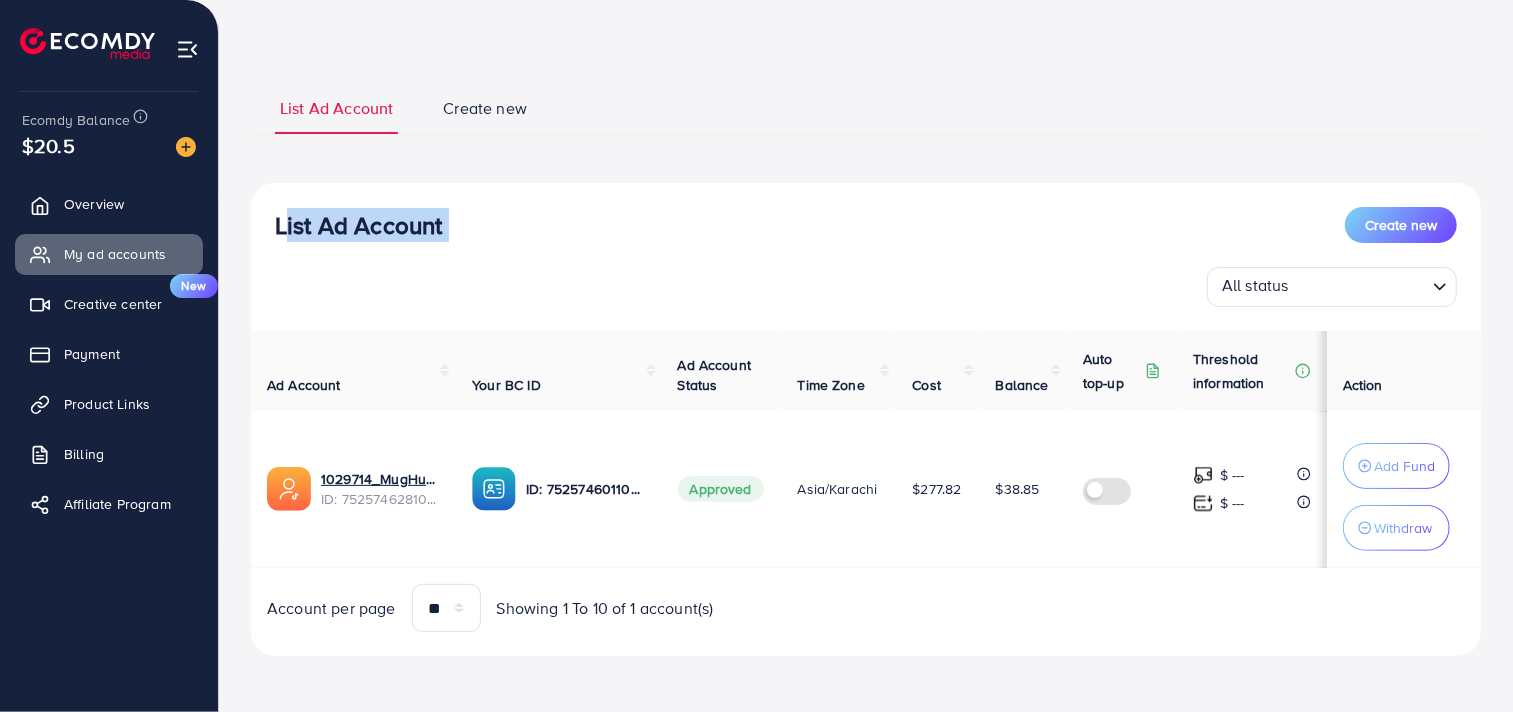 click on "List Ad Account   Create new" at bounding box center (866, 225) 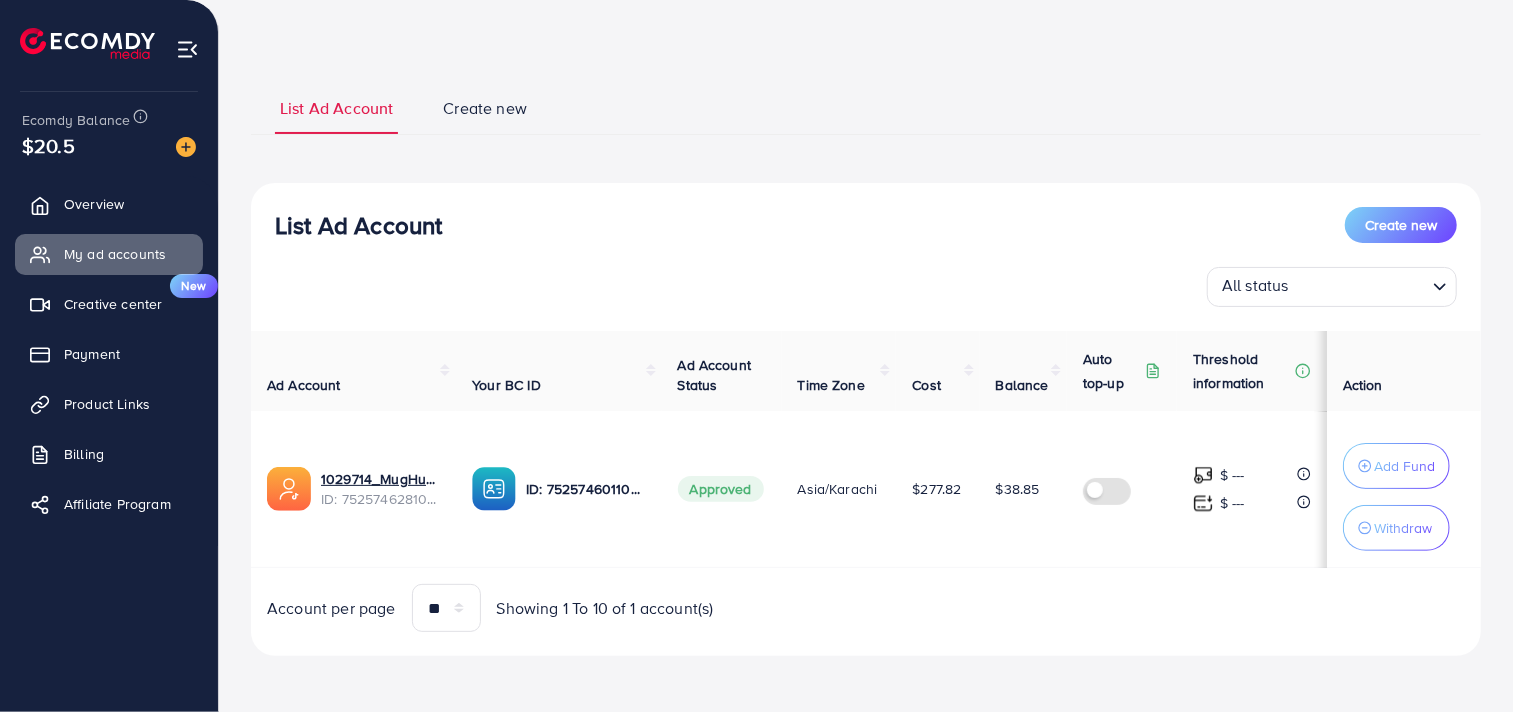 click on "List Ad Account" at bounding box center (358, 225) 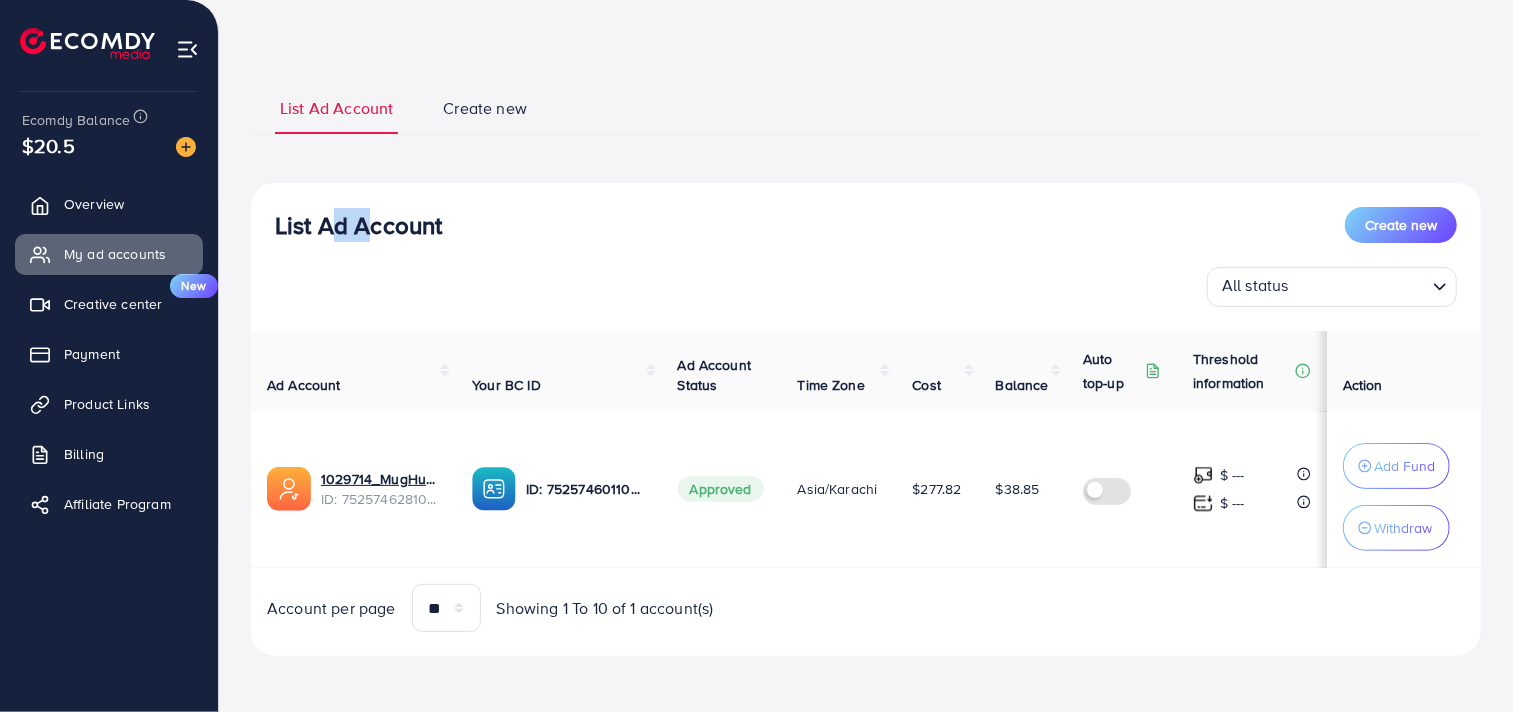 click on "List Ad Account" at bounding box center (358, 225) 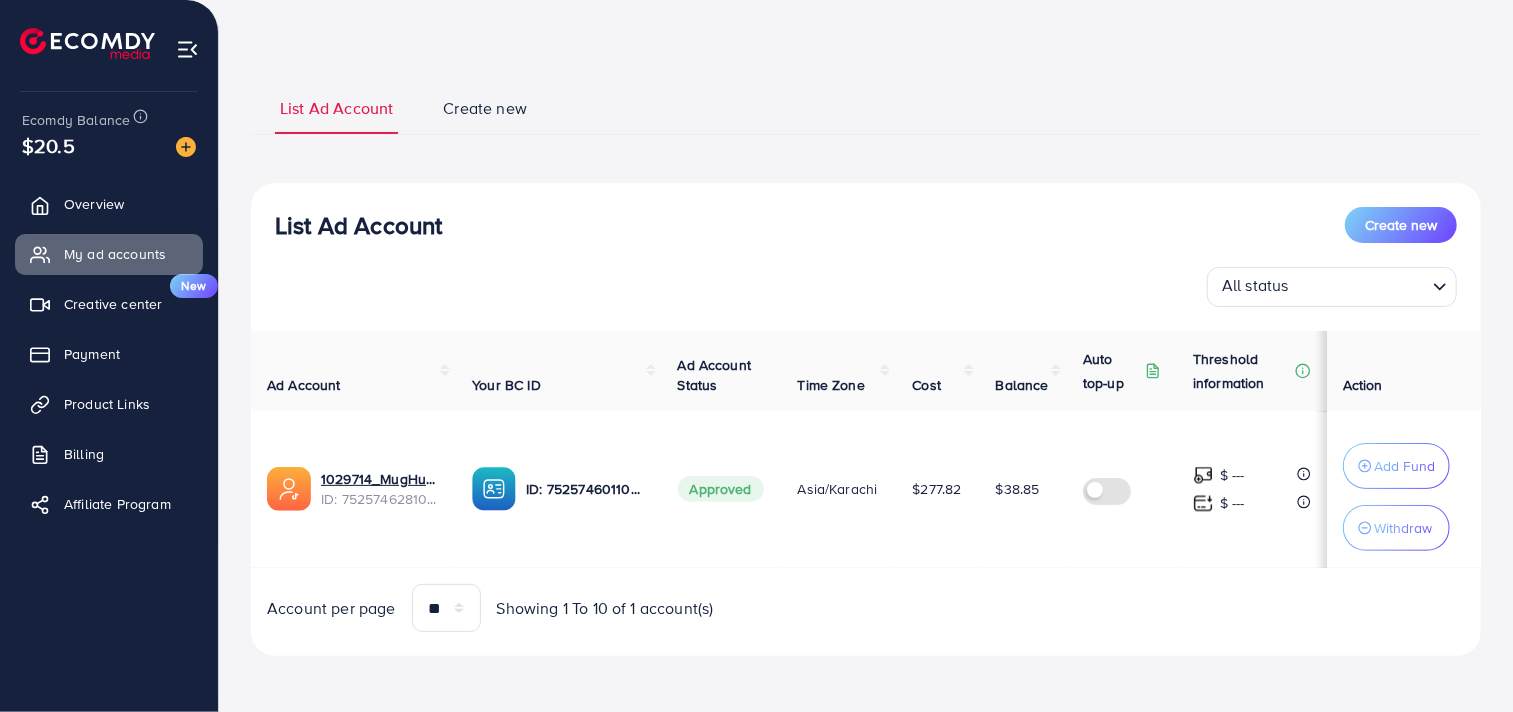click on "List Ad Account" at bounding box center [358, 225] 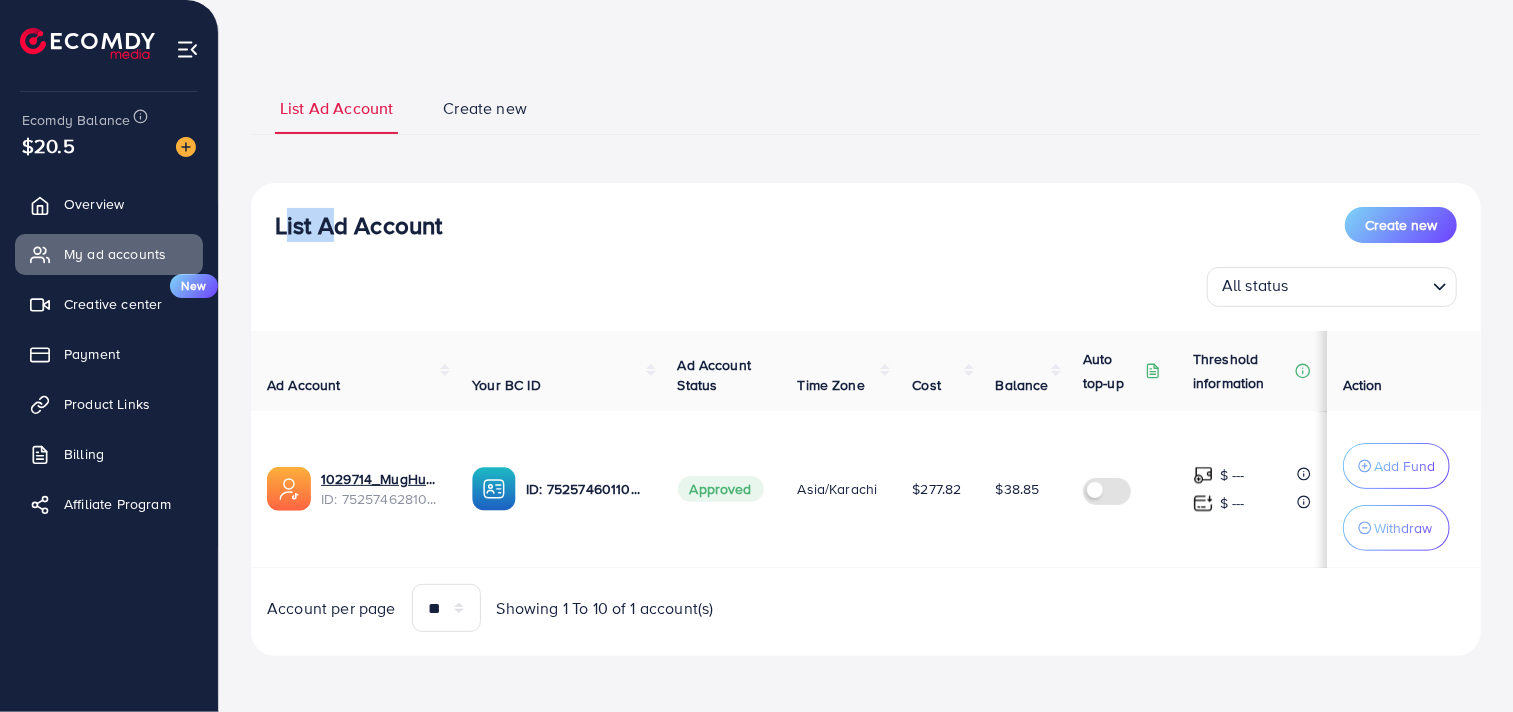 click on "List Ad Account" at bounding box center [358, 225] 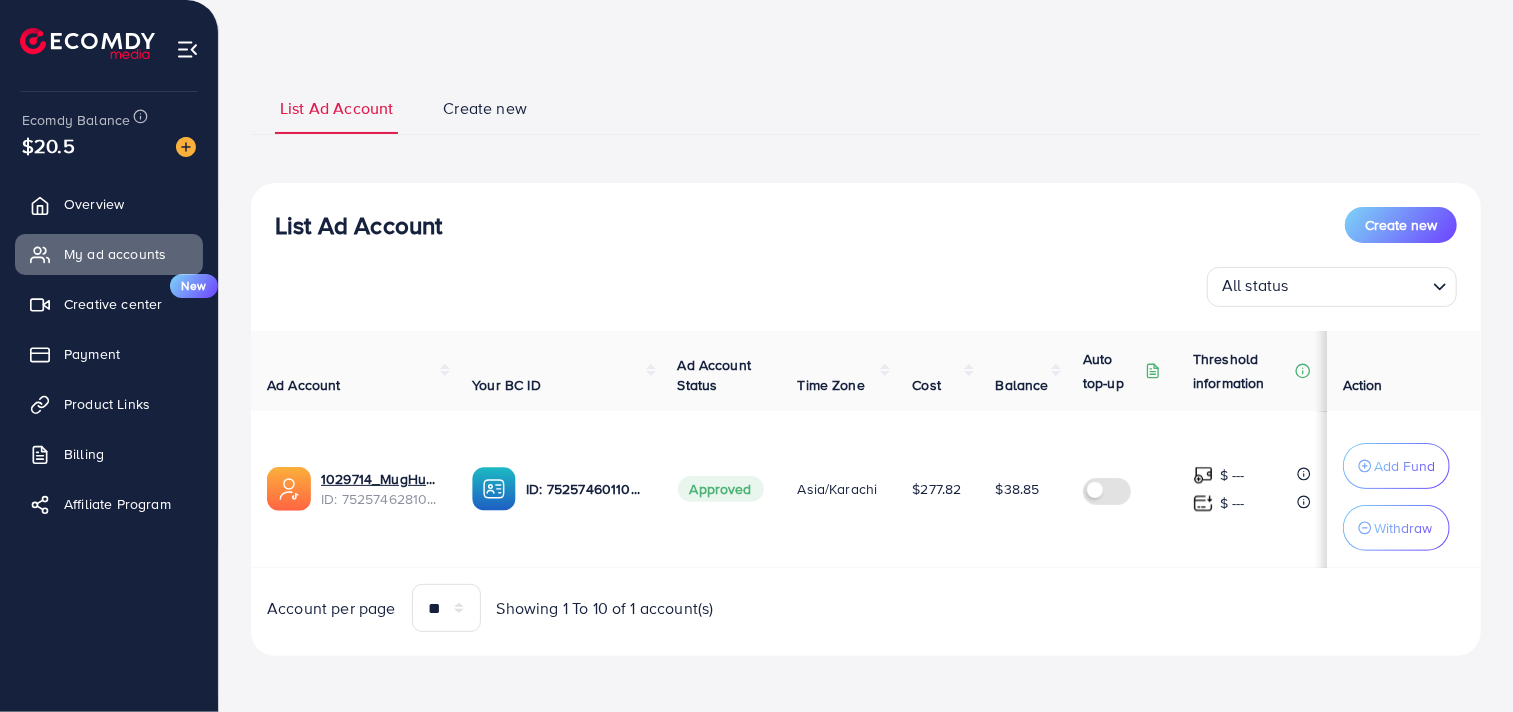 click on "List Ad Account" at bounding box center [358, 225] 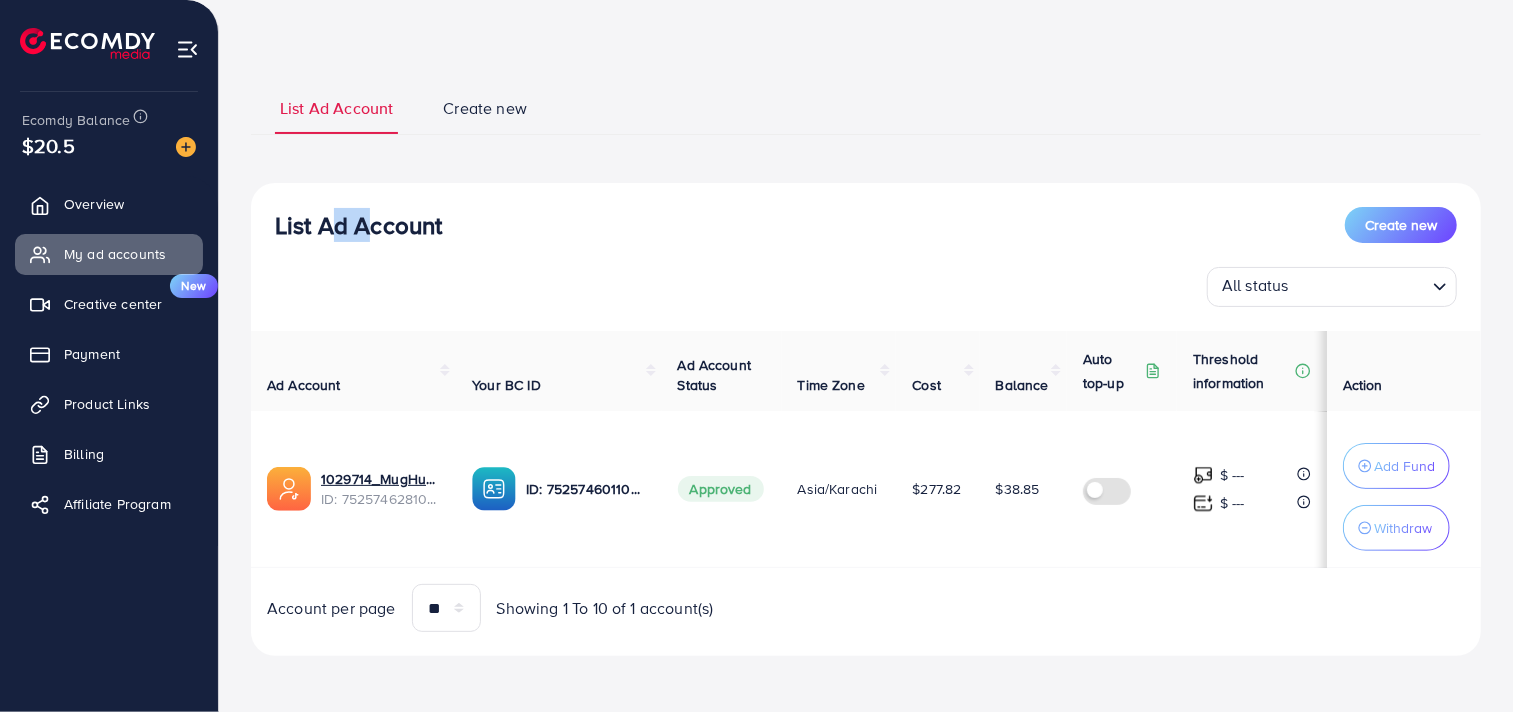 click on "List Ad Account" at bounding box center [358, 225] 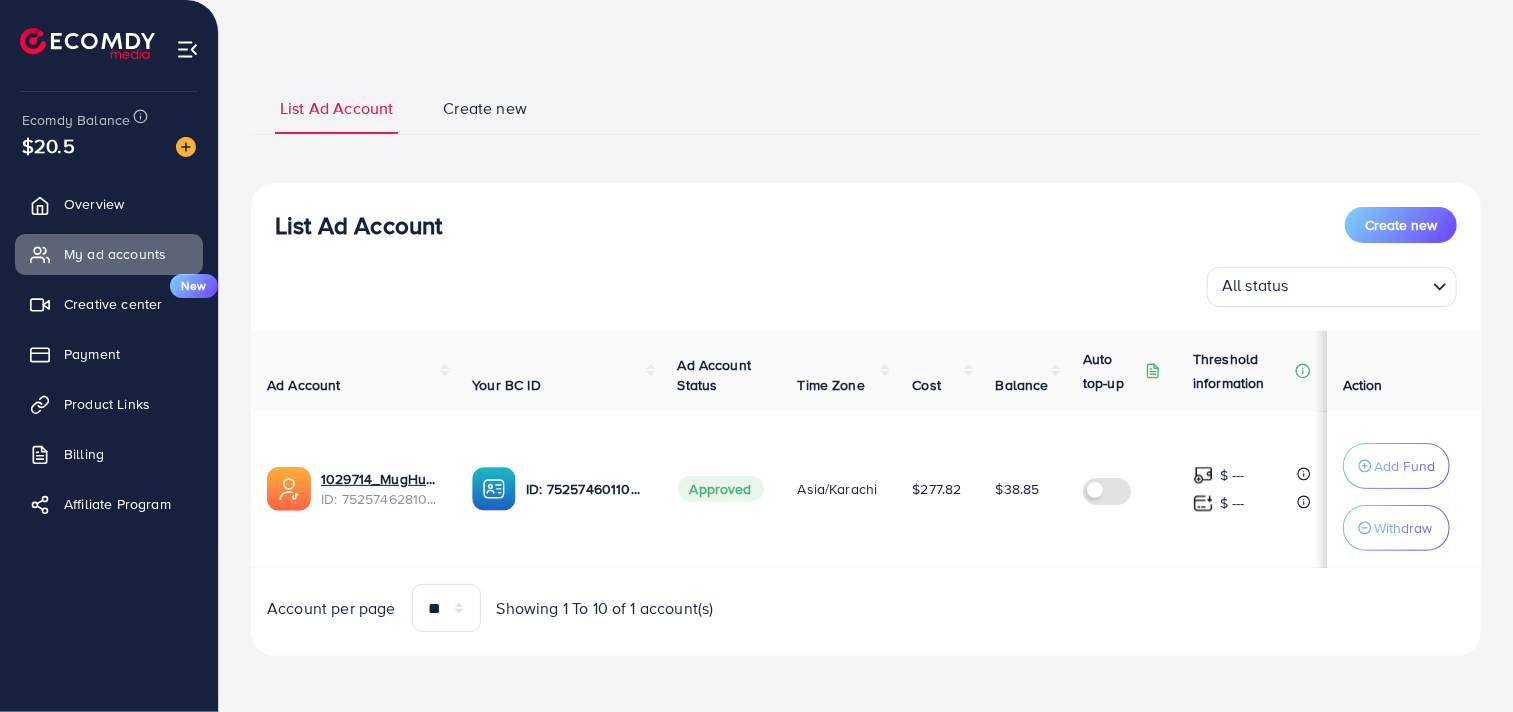 click on "List Ad Account" at bounding box center (358, 225) 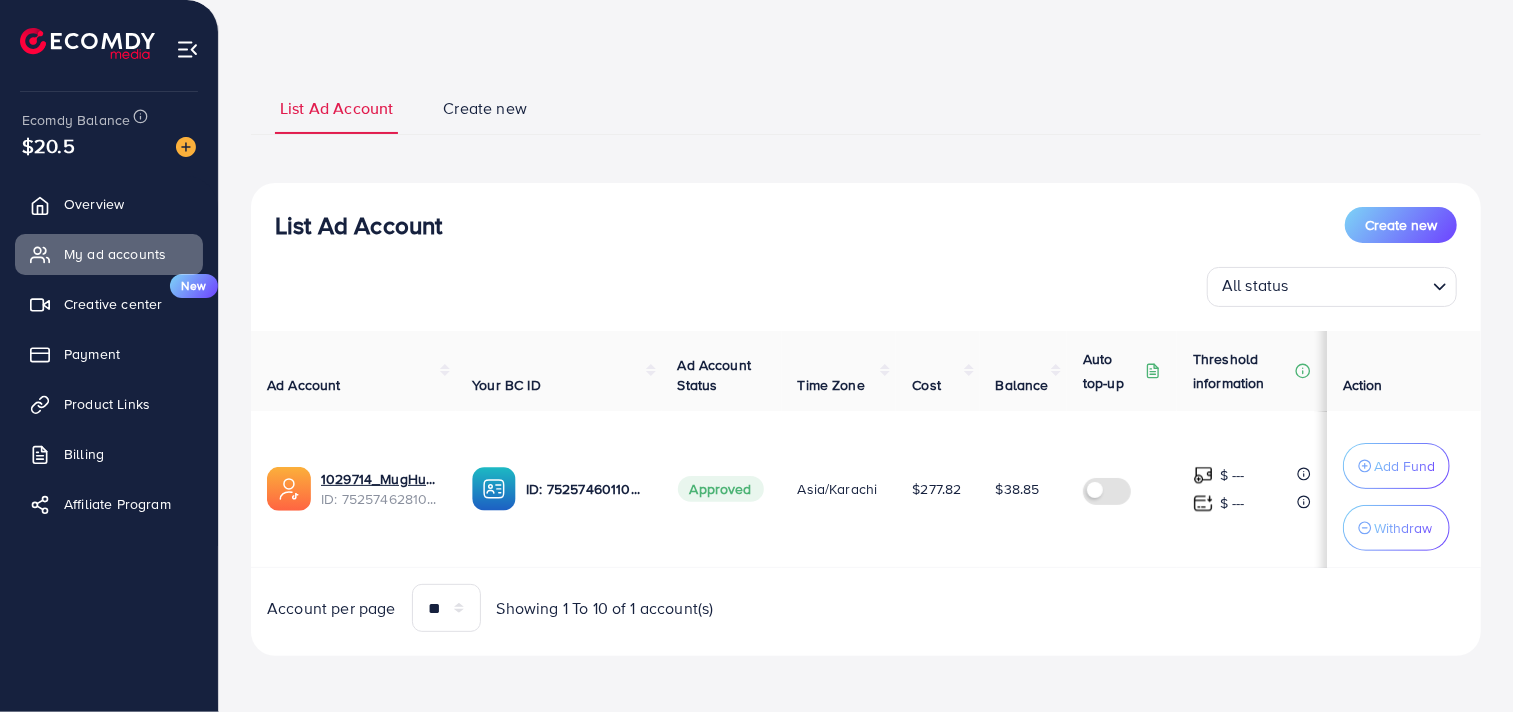click on "List Ad Account   Create new" at bounding box center [866, 225] 